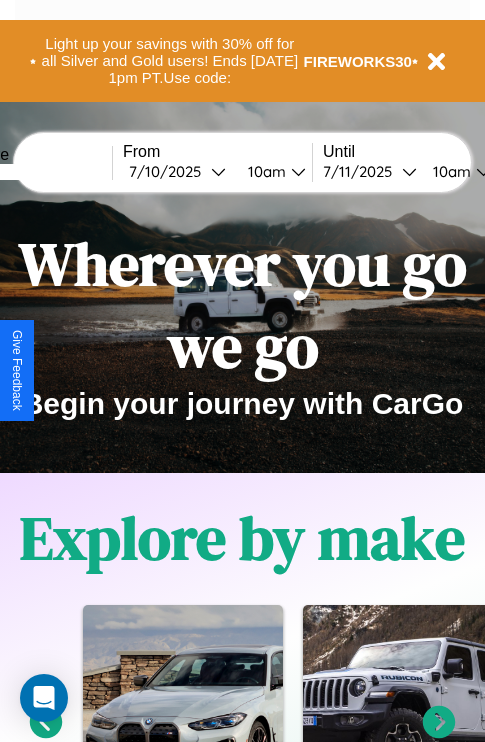 scroll, scrollTop: 817, scrollLeft: 0, axis: vertical 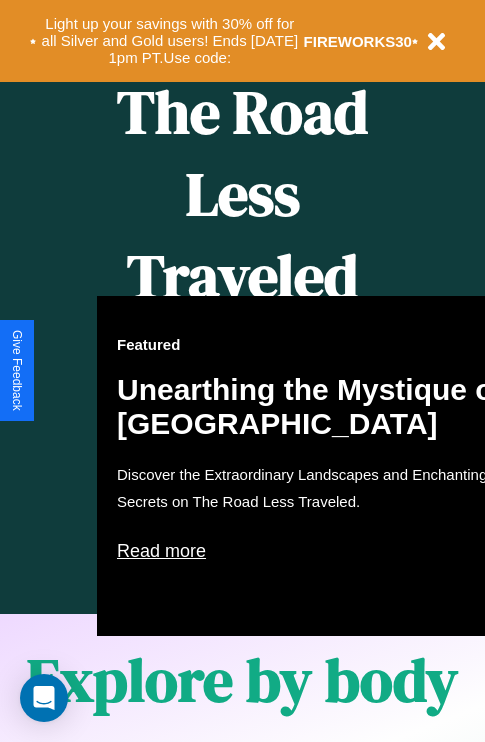 click on "Featured Unearthing the Mystique of [GEOGRAPHIC_DATA] Discover the Extraordinary Landscapes and Enchanting Secrets on The Road Less Traveled. Read more" at bounding box center (317, 466) 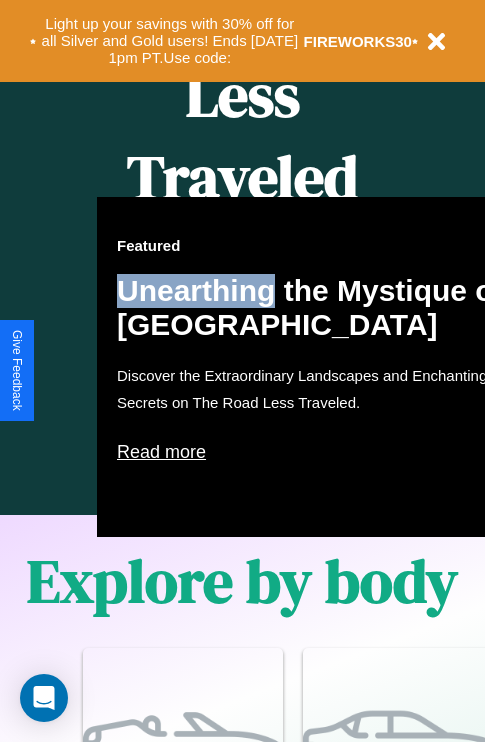scroll, scrollTop: 2423, scrollLeft: 0, axis: vertical 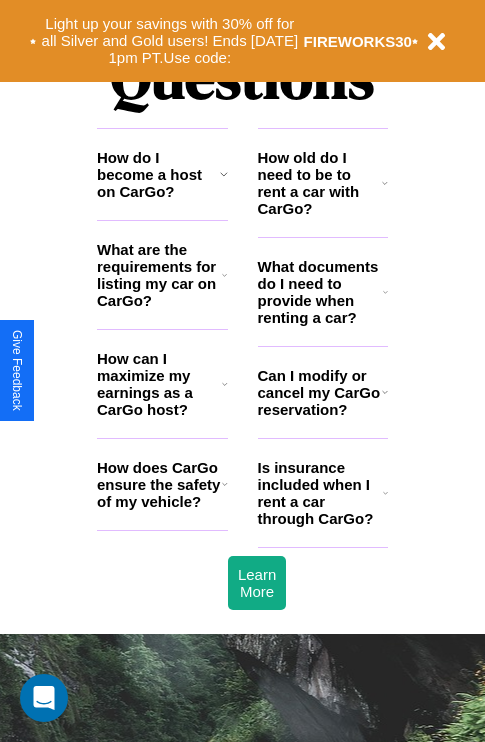 click 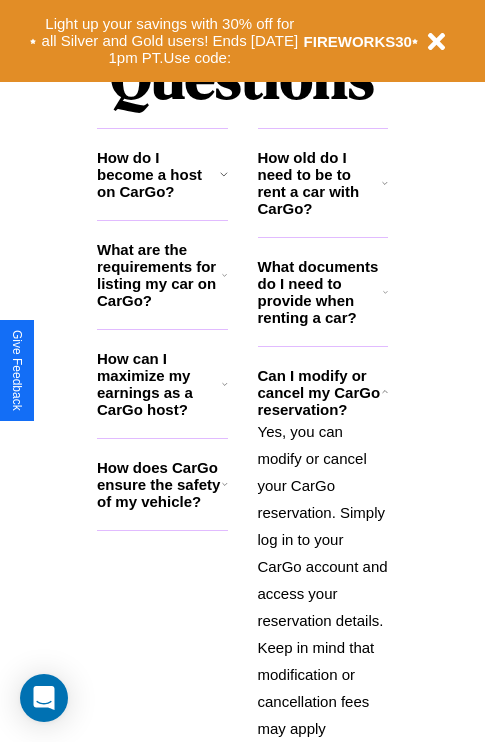 click on "How does CarGo ensure the safety of my vehicle?" at bounding box center [159, 484] 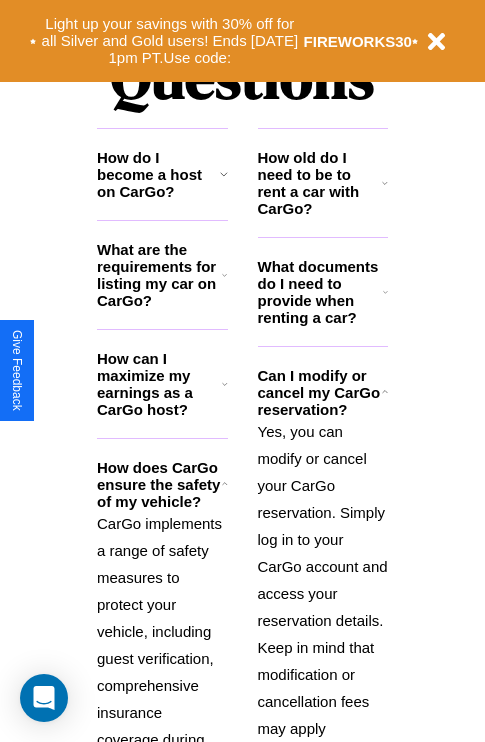 click on "What are the requirements for listing my car on CarGo?" at bounding box center [159, 275] 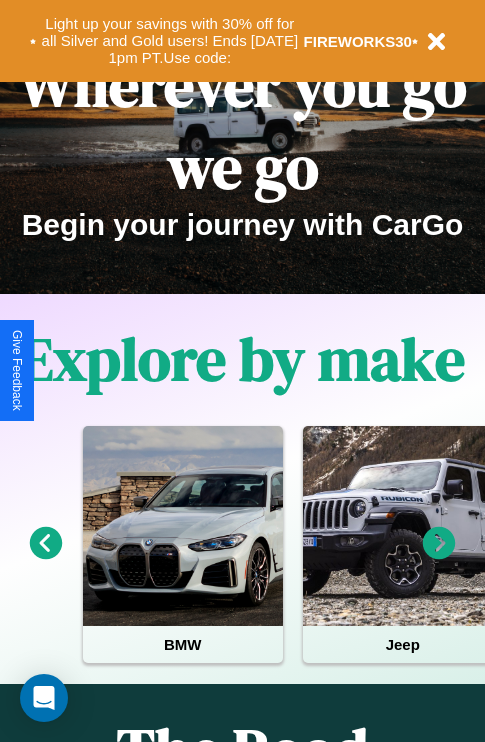 scroll, scrollTop: 0, scrollLeft: 0, axis: both 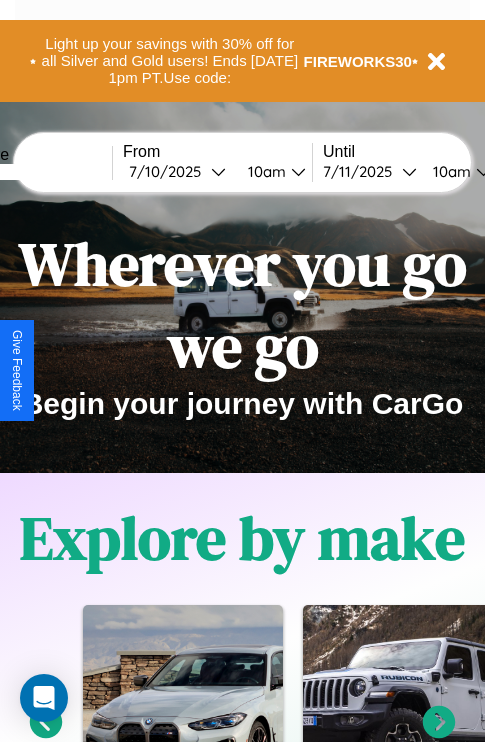 click at bounding box center [37, 172] 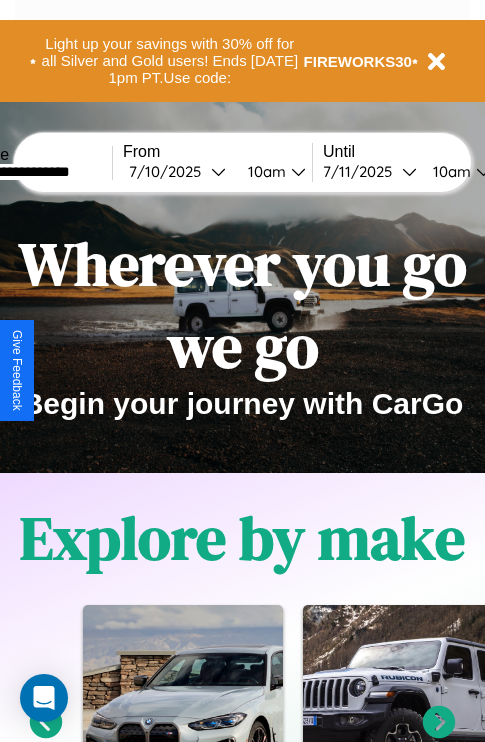 type on "**********" 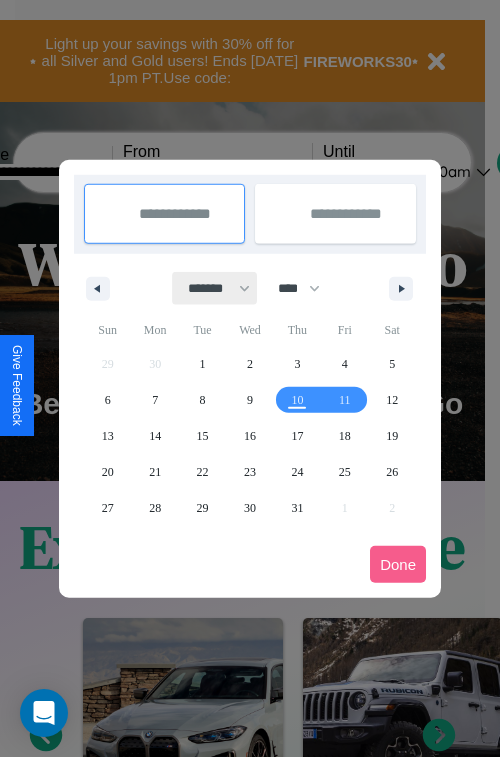 click on "******* ******** ***** ***** *** **** **** ****** ********* ******* ******** ********" at bounding box center (215, 288) 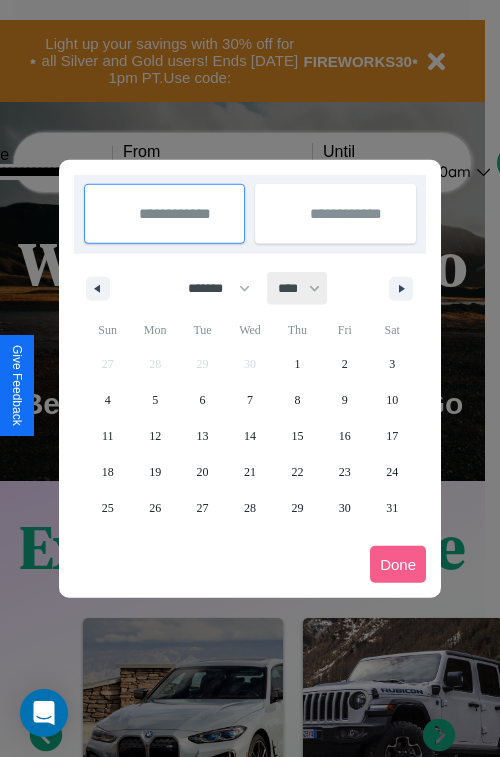 click on "**** **** **** **** **** **** **** **** **** **** **** **** **** **** **** **** **** **** **** **** **** **** **** **** **** **** **** **** **** **** **** **** **** **** **** **** **** **** **** **** **** **** **** **** **** **** **** **** **** **** **** **** **** **** **** **** **** **** **** **** **** **** **** **** **** **** **** **** **** **** **** **** **** **** **** **** **** **** **** **** **** **** **** **** **** **** **** **** **** **** **** **** **** **** **** **** **** **** **** **** **** **** **** **** **** **** **** **** **** **** **** **** **** **** **** **** **** **** **** **** ****" at bounding box center [298, 288] 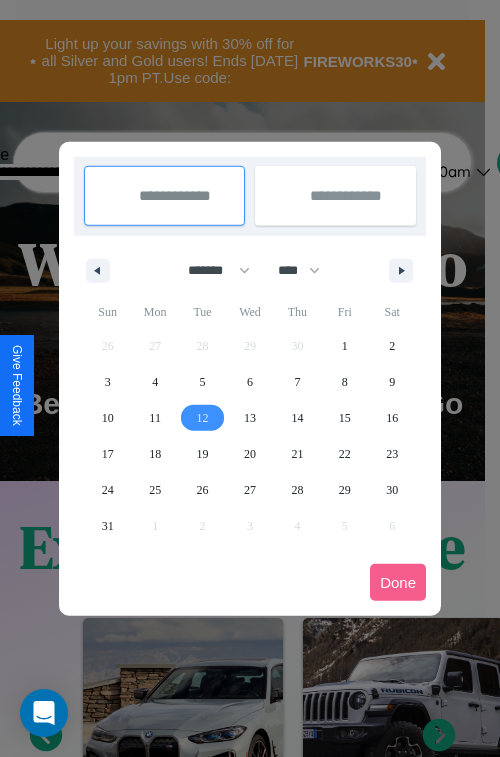 click on "12" at bounding box center (203, 418) 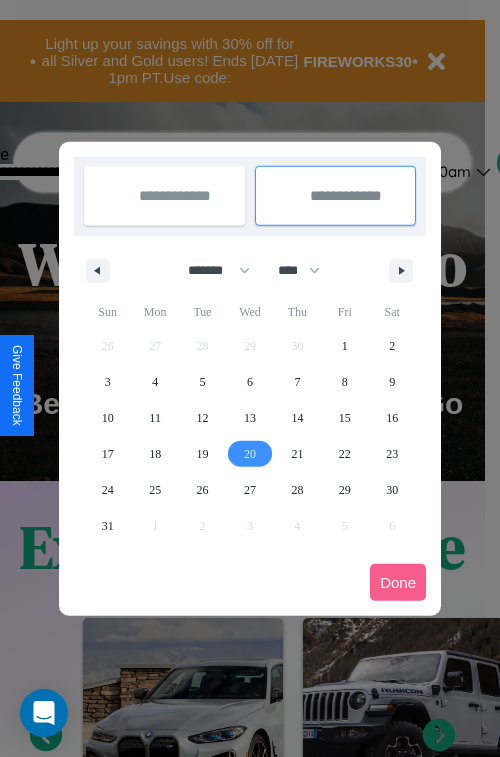 click on "20" at bounding box center [250, 454] 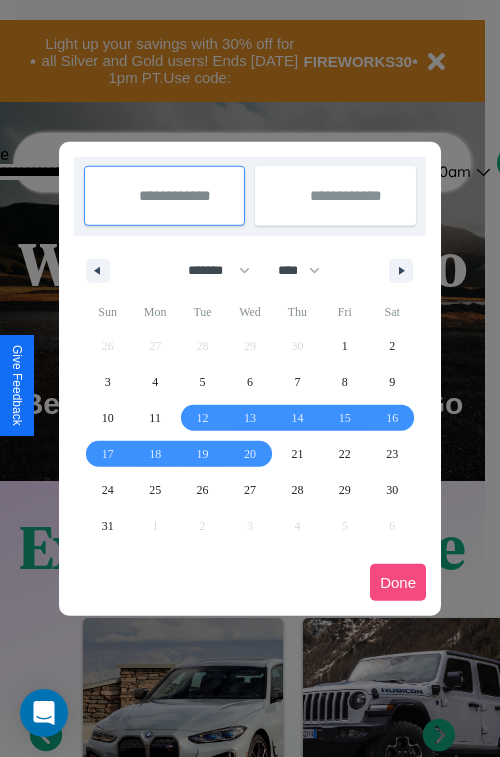 click on "Done" at bounding box center [398, 582] 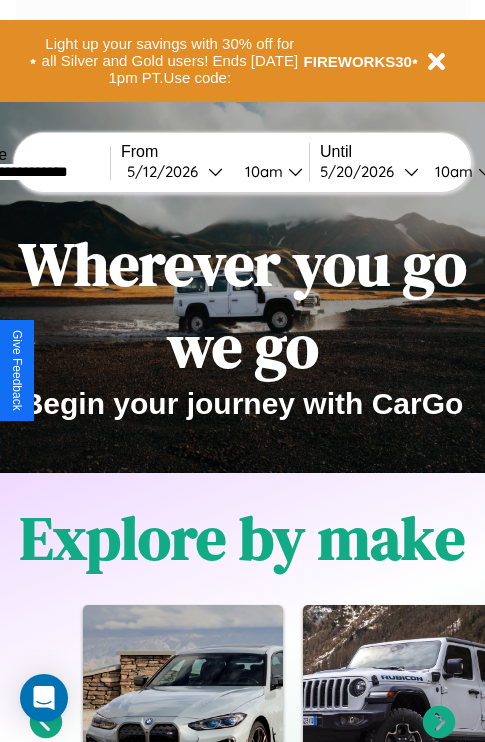 scroll, scrollTop: 0, scrollLeft: 76, axis: horizontal 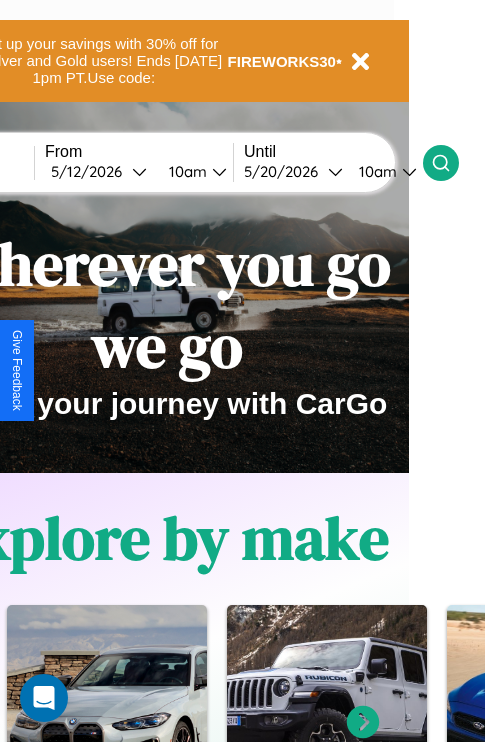 click 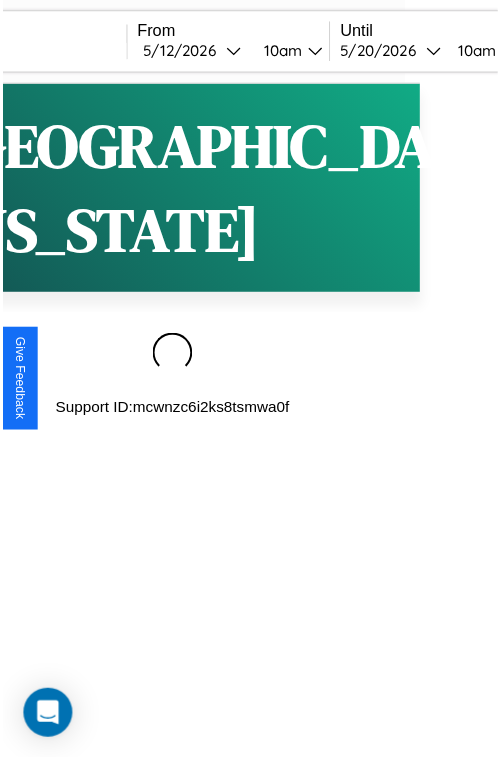 scroll, scrollTop: 0, scrollLeft: 0, axis: both 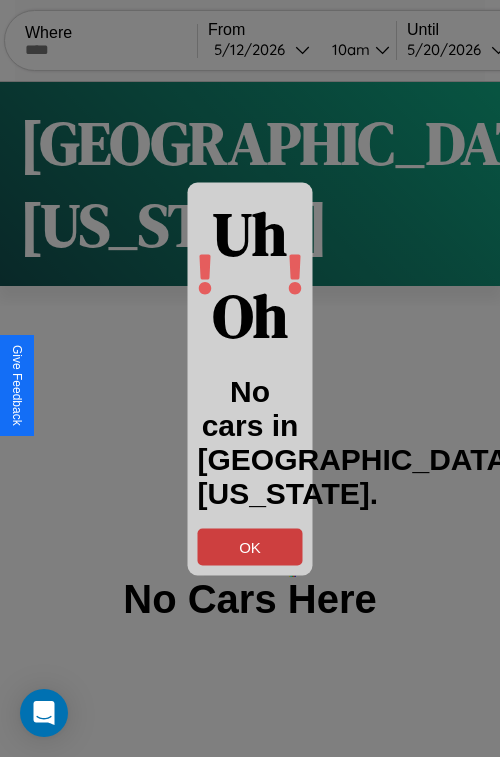 click on "OK" at bounding box center (250, 546) 